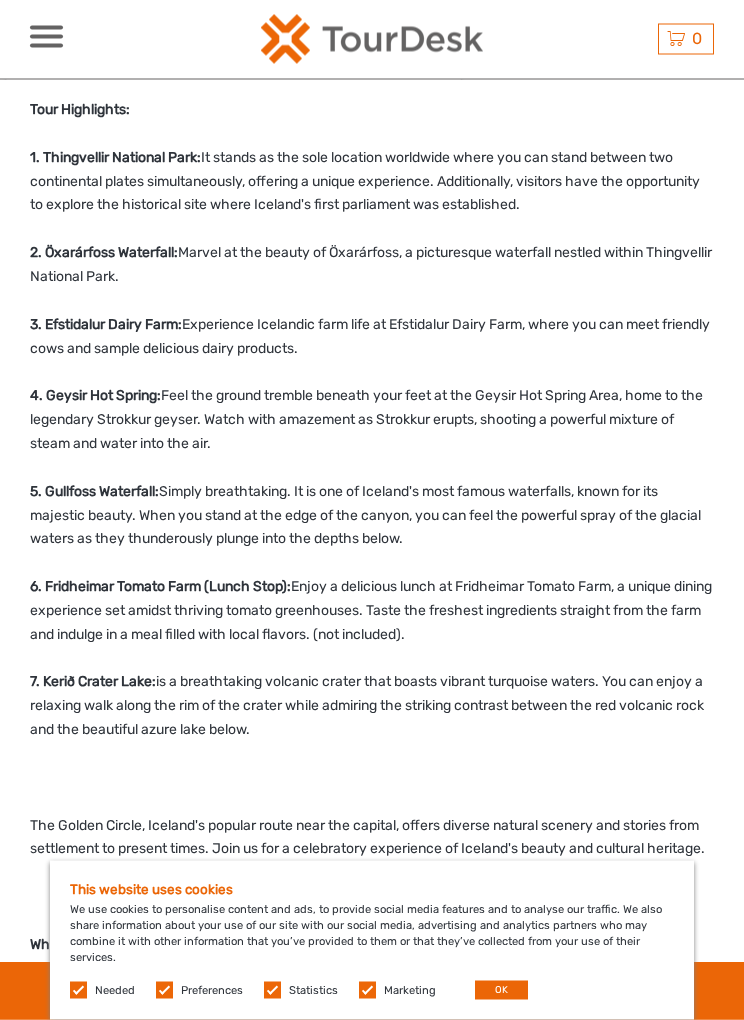 scroll, scrollTop: 913, scrollLeft: 0, axis: vertical 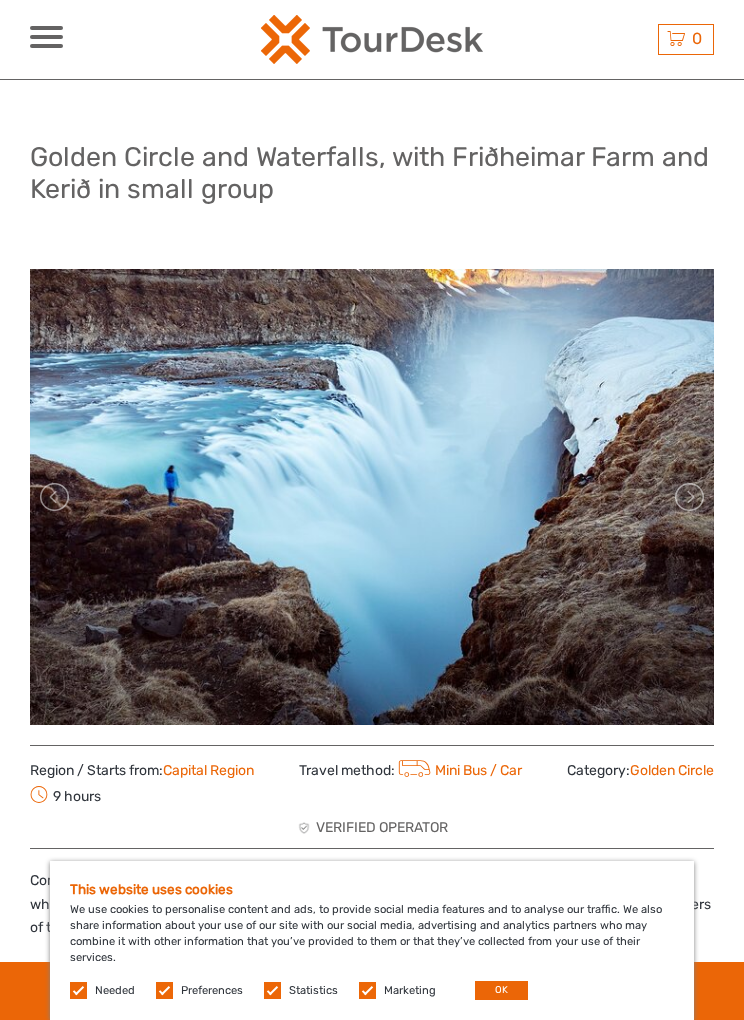 click at bounding box center [46, 37] 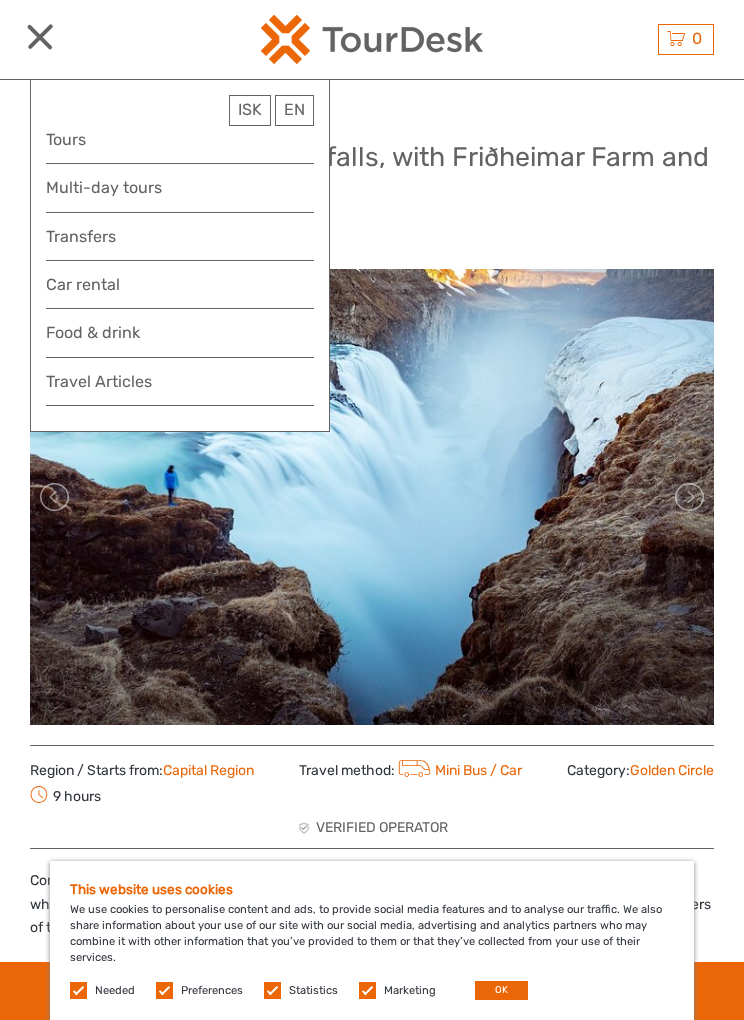 click on "Tours" at bounding box center [180, 139] 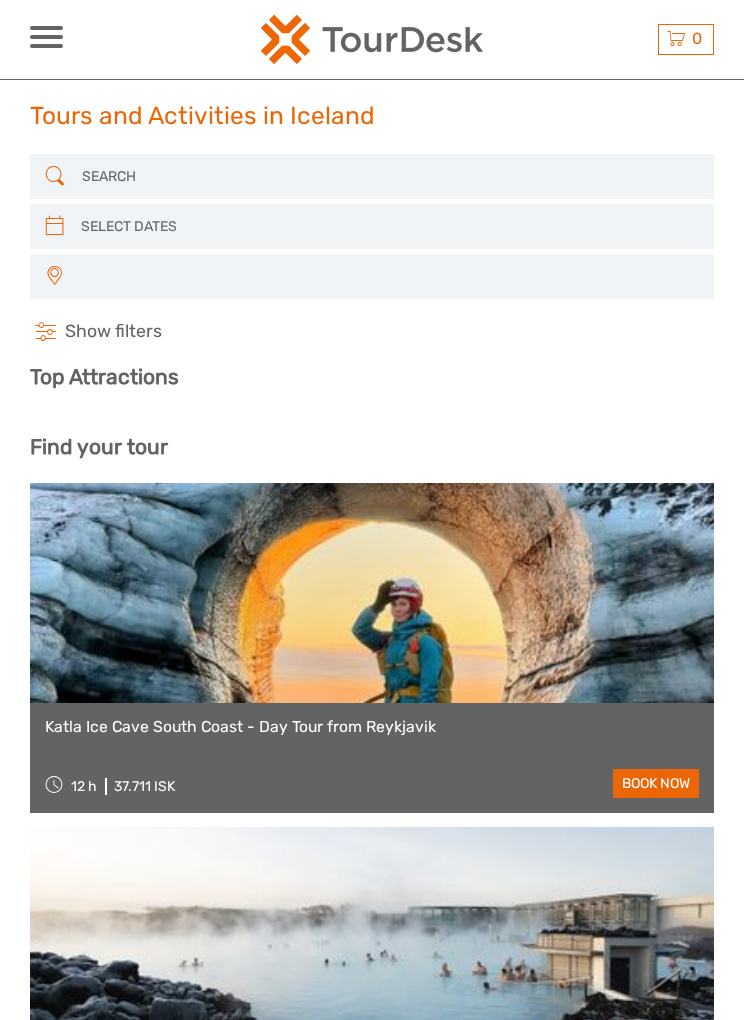 scroll, scrollTop: 505, scrollLeft: 0, axis: vertical 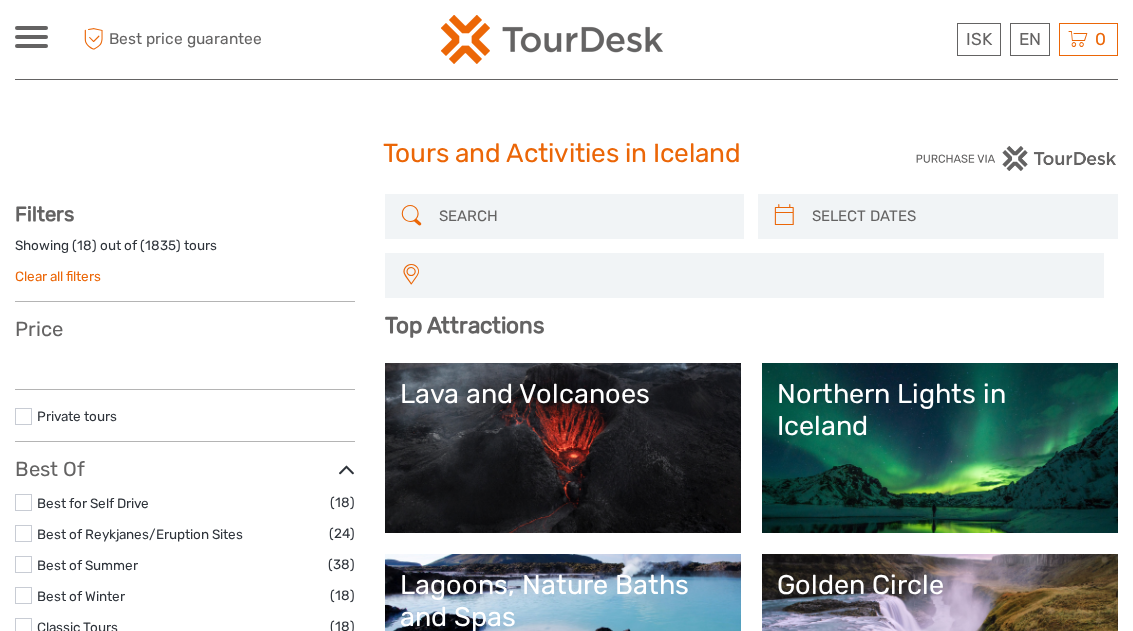 select 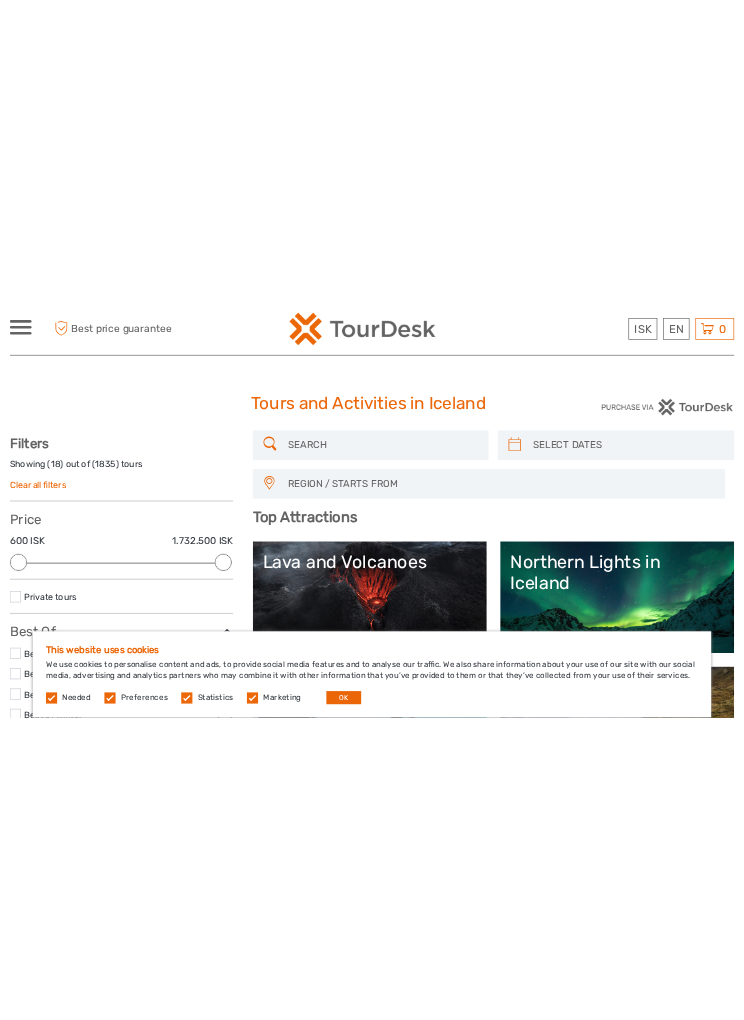scroll, scrollTop: 0, scrollLeft: 0, axis: both 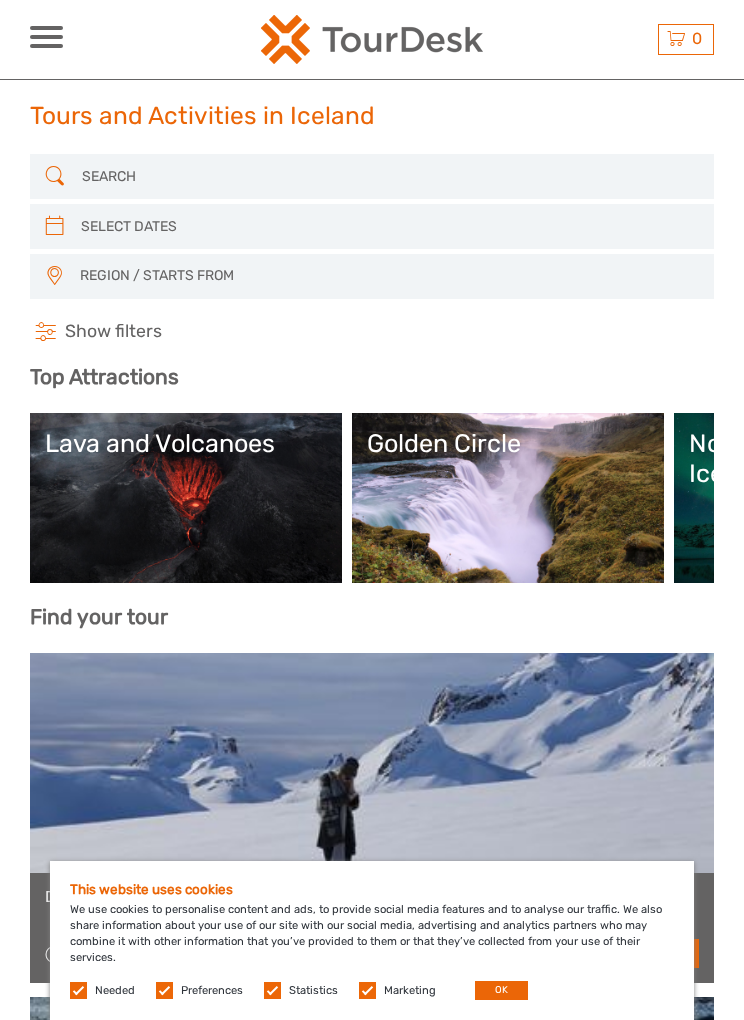 click at bounding box center [46, 28] 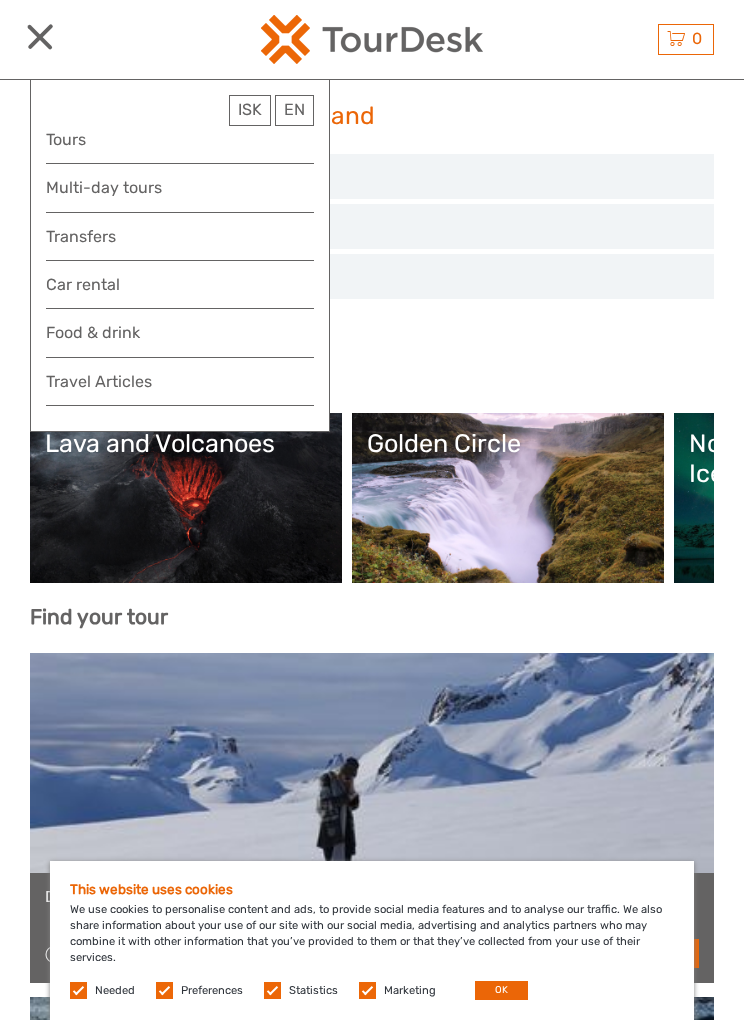 click on "REGION / STARTS FROM" at bounding box center [387, 276] 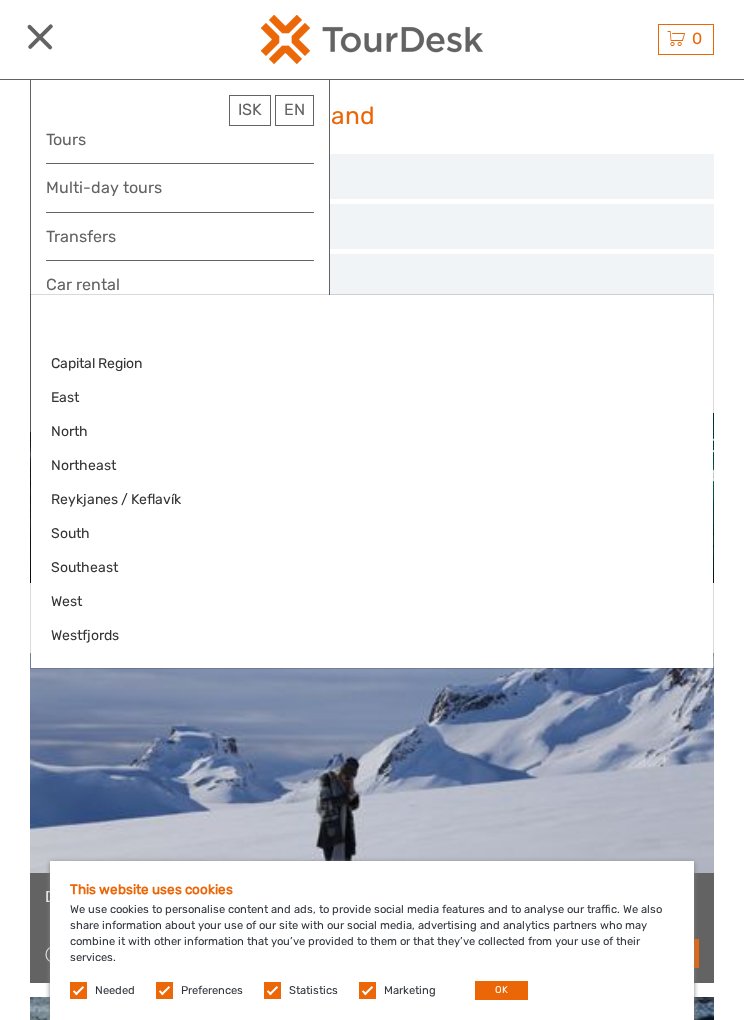 click at bounding box center [372, 510] 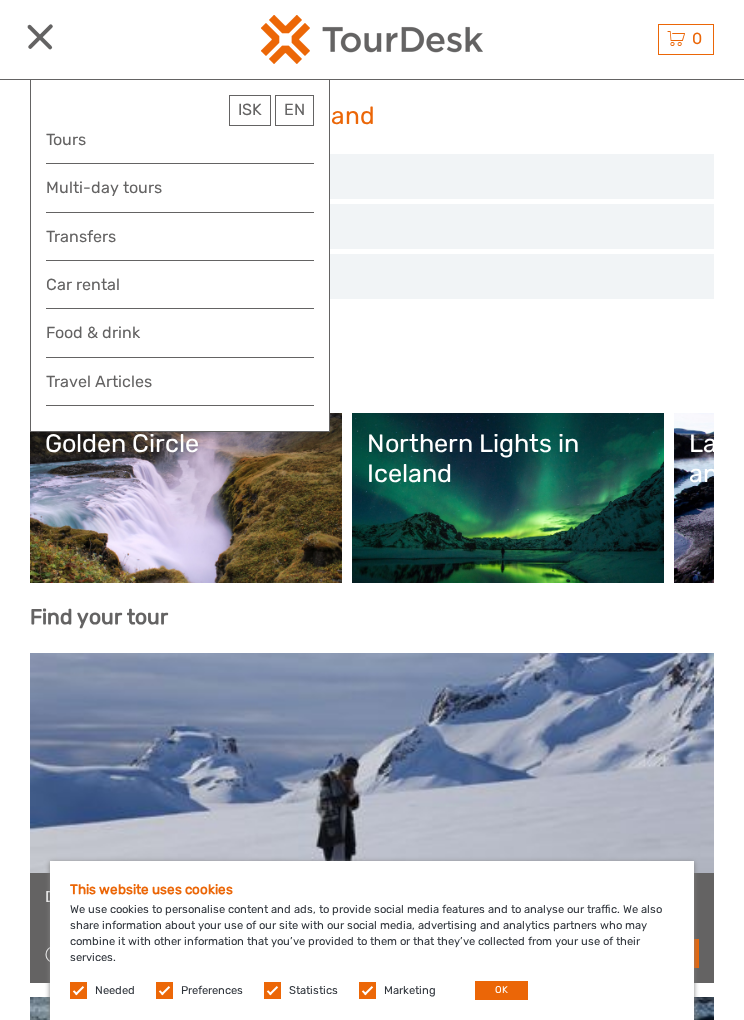 click on "EN
English
Español
Deutsch" at bounding box center (294, 110) 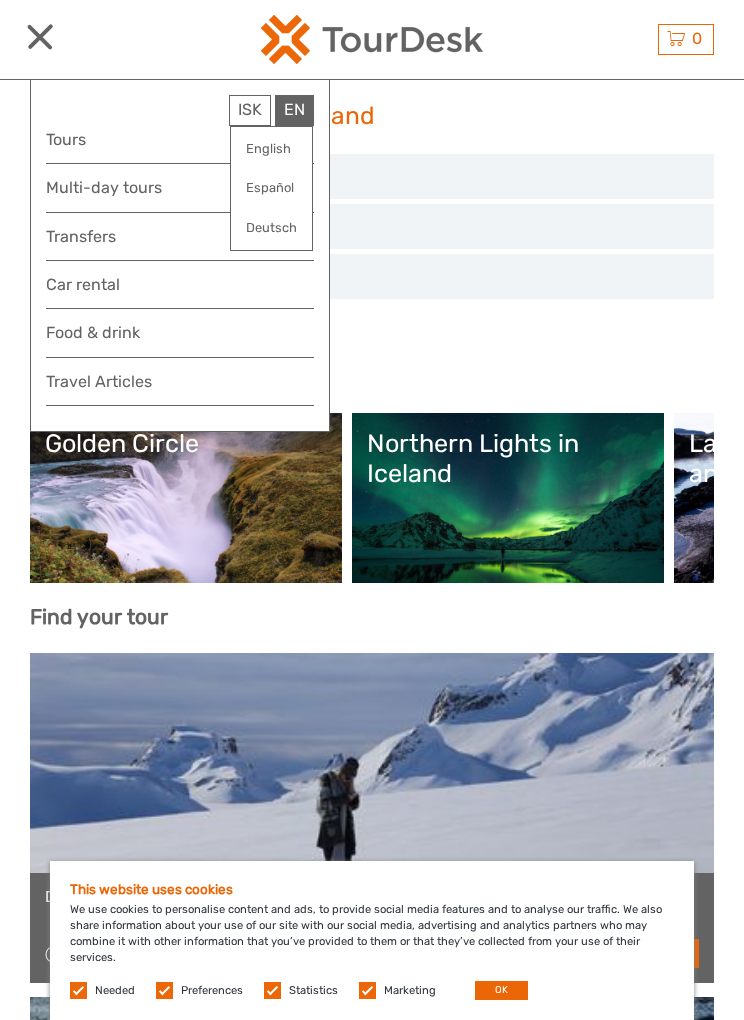 click on "English" at bounding box center (271, 149) 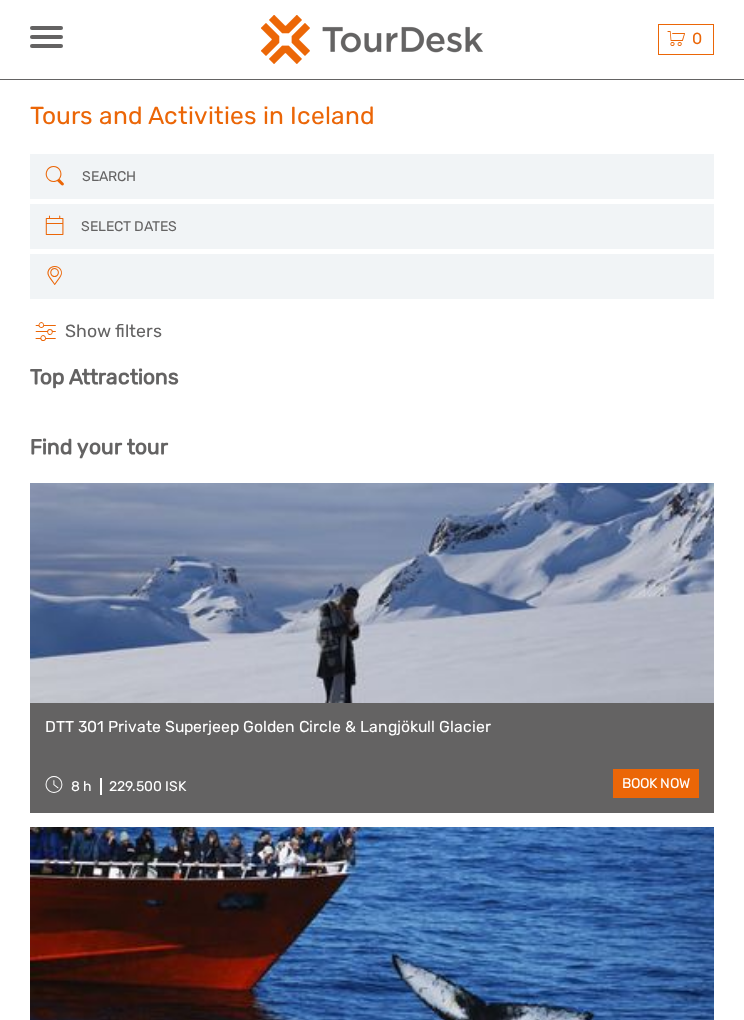 select 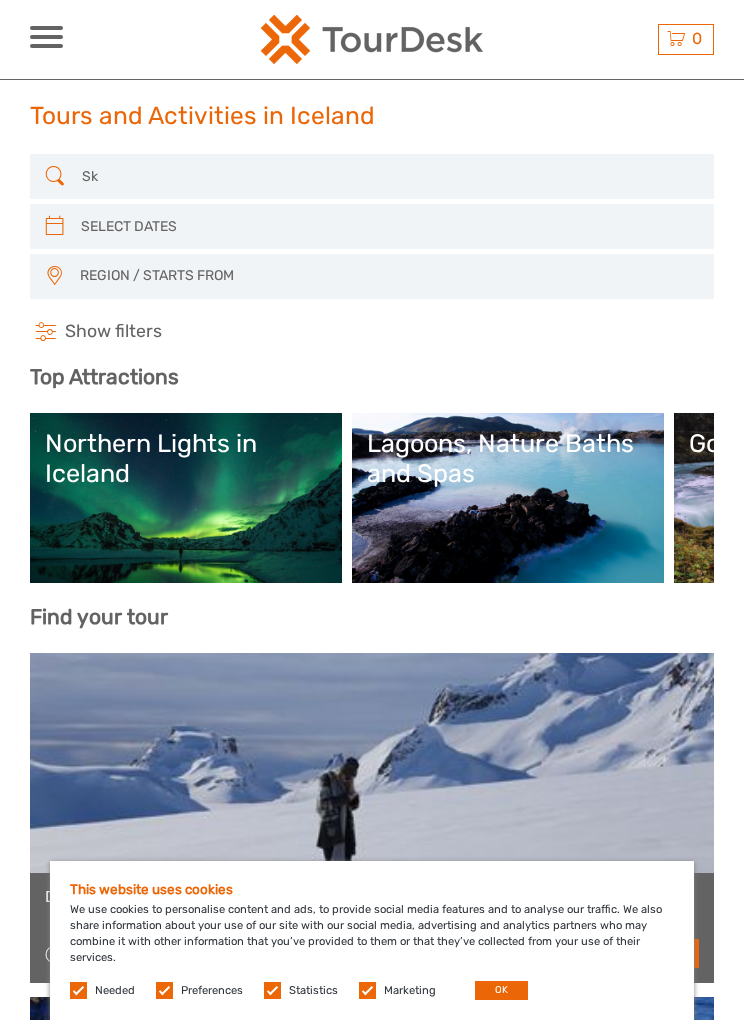 scroll, scrollTop: 0, scrollLeft: 0, axis: both 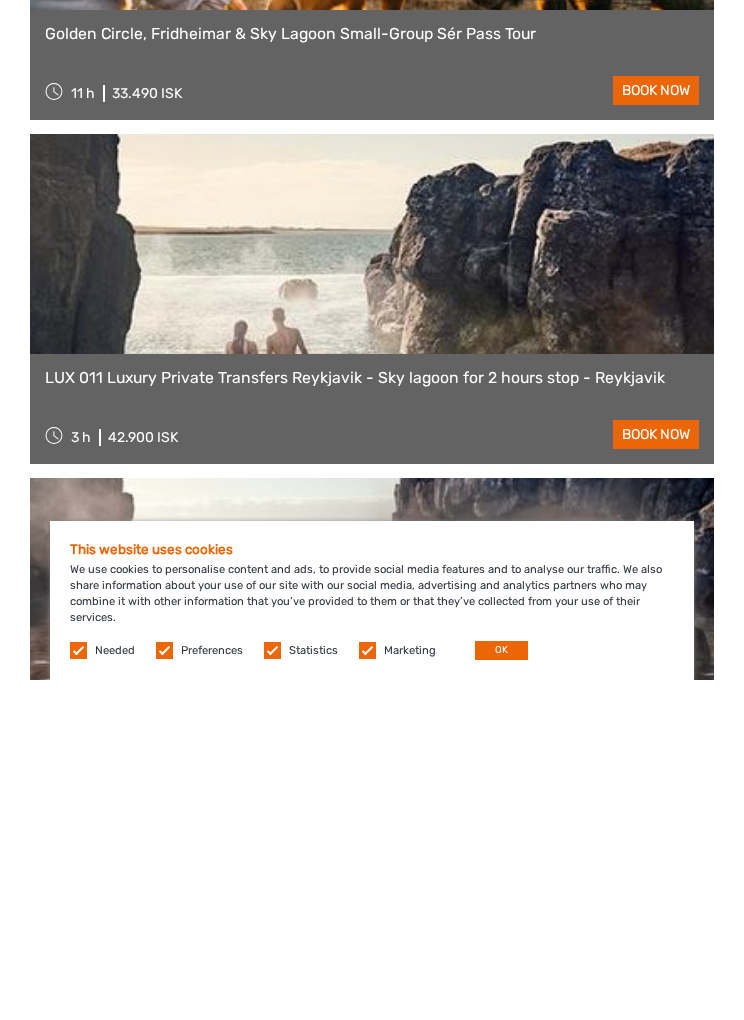 type on "Sky" 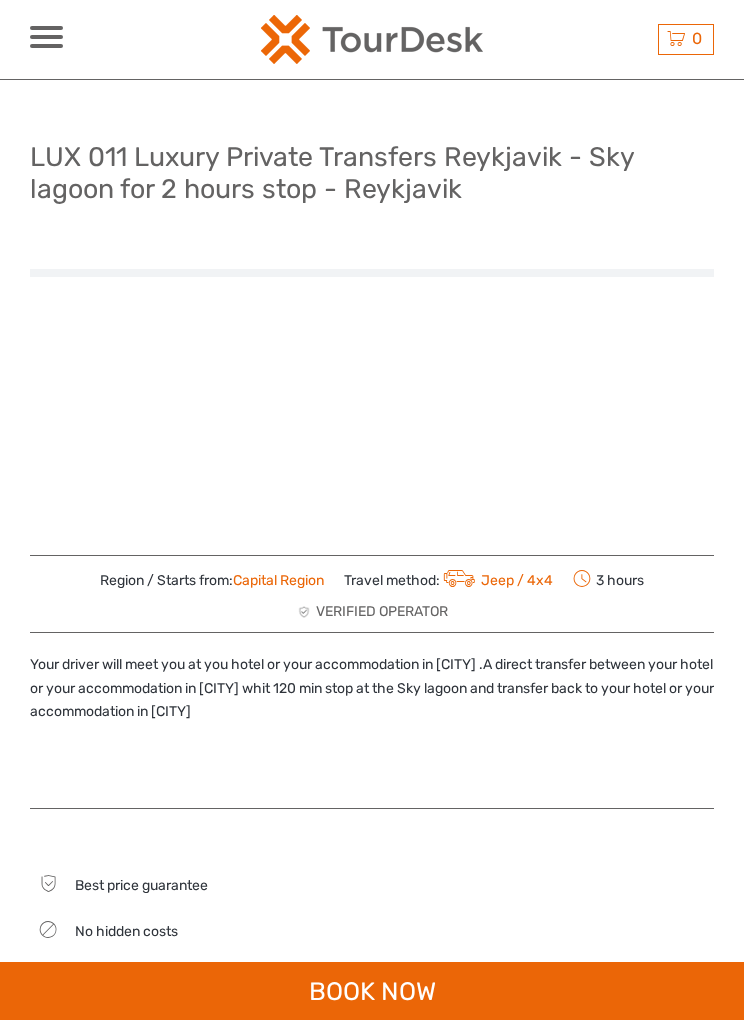 scroll, scrollTop: 0, scrollLeft: 0, axis: both 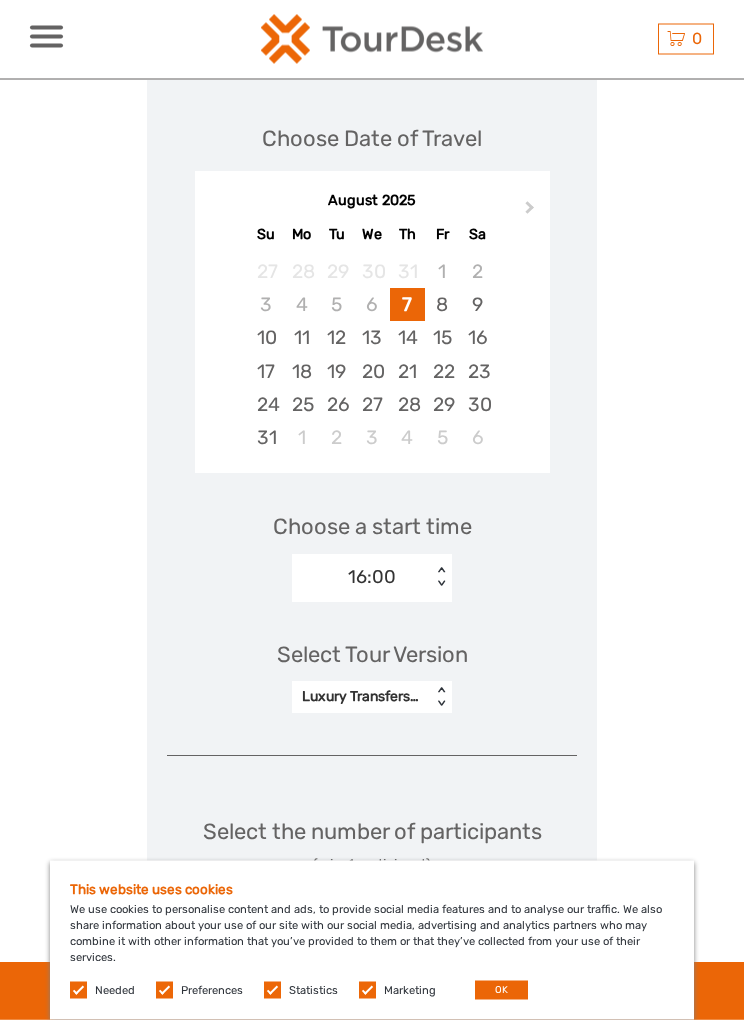 click on "12" at bounding box center [336, 338] 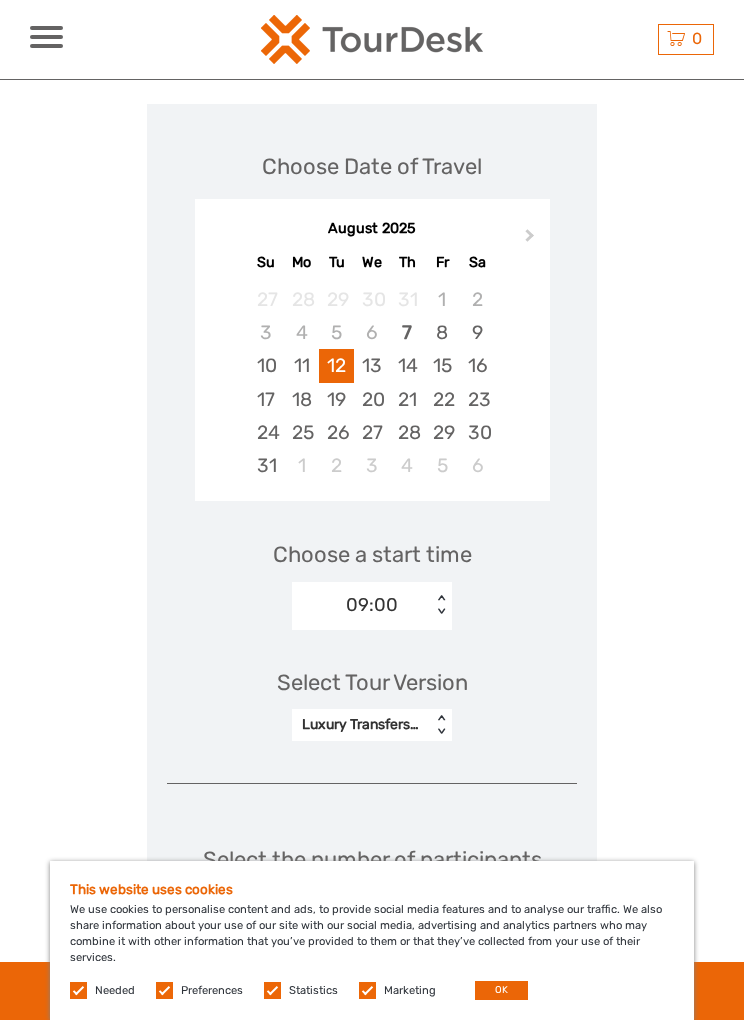 scroll, scrollTop: 1272, scrollLeft: 0, axis: vertical 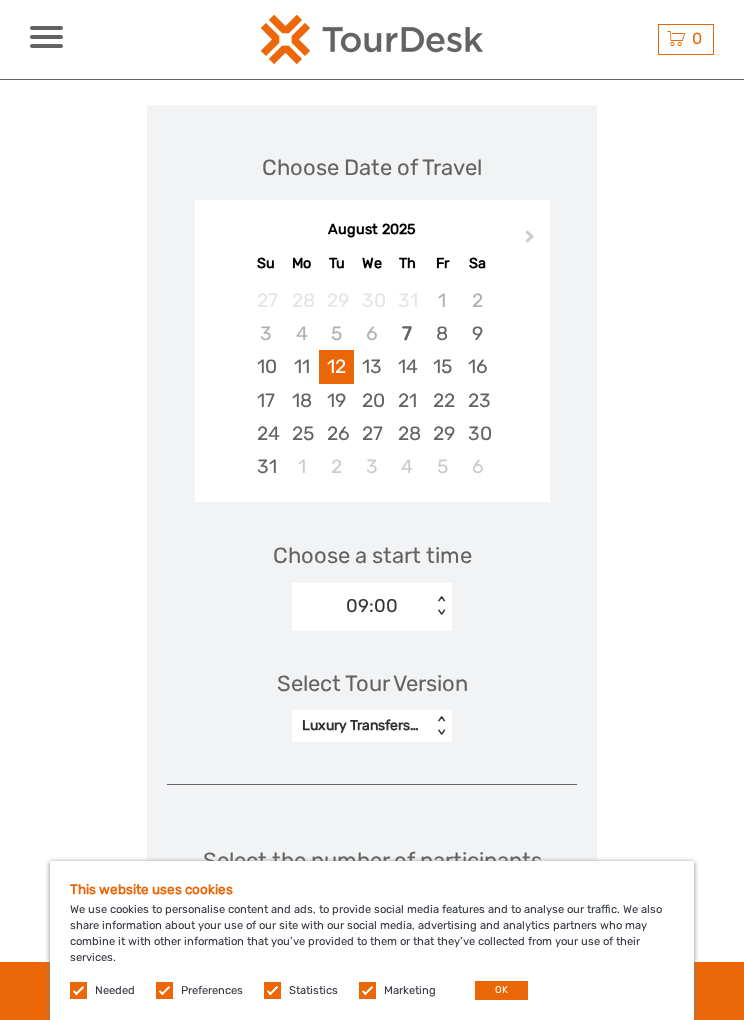 click on "Choose a start time 09:00 < >" at bounding box center [372, 577] 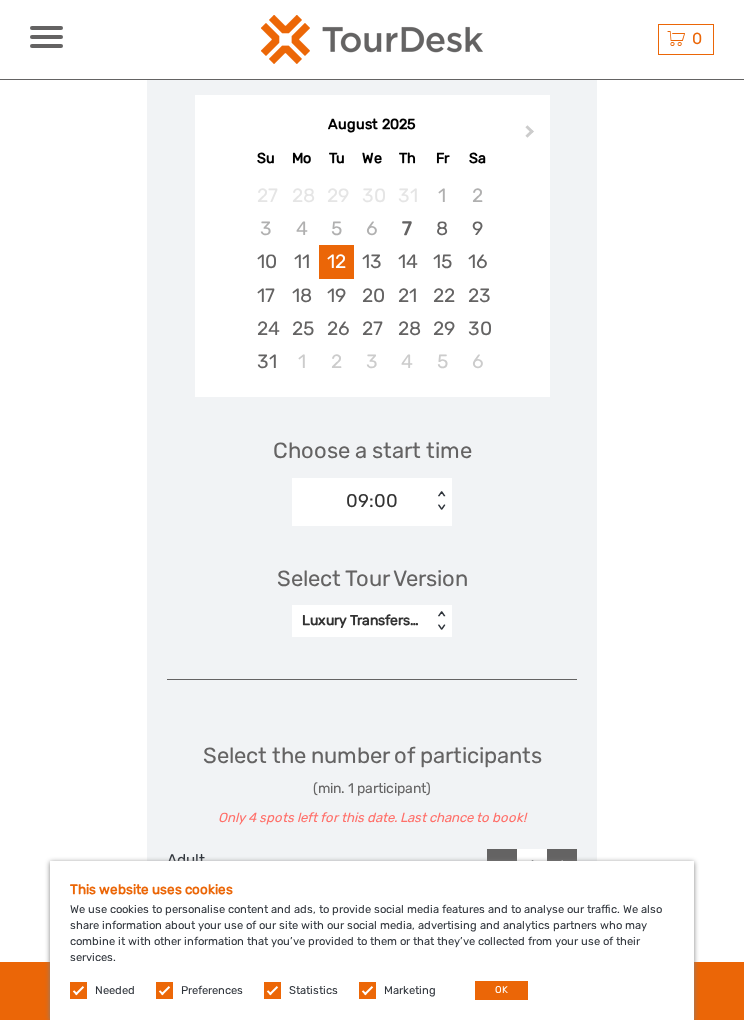 scroll, scrollTop: 1374, scrollLeft: 0, axis: vertical 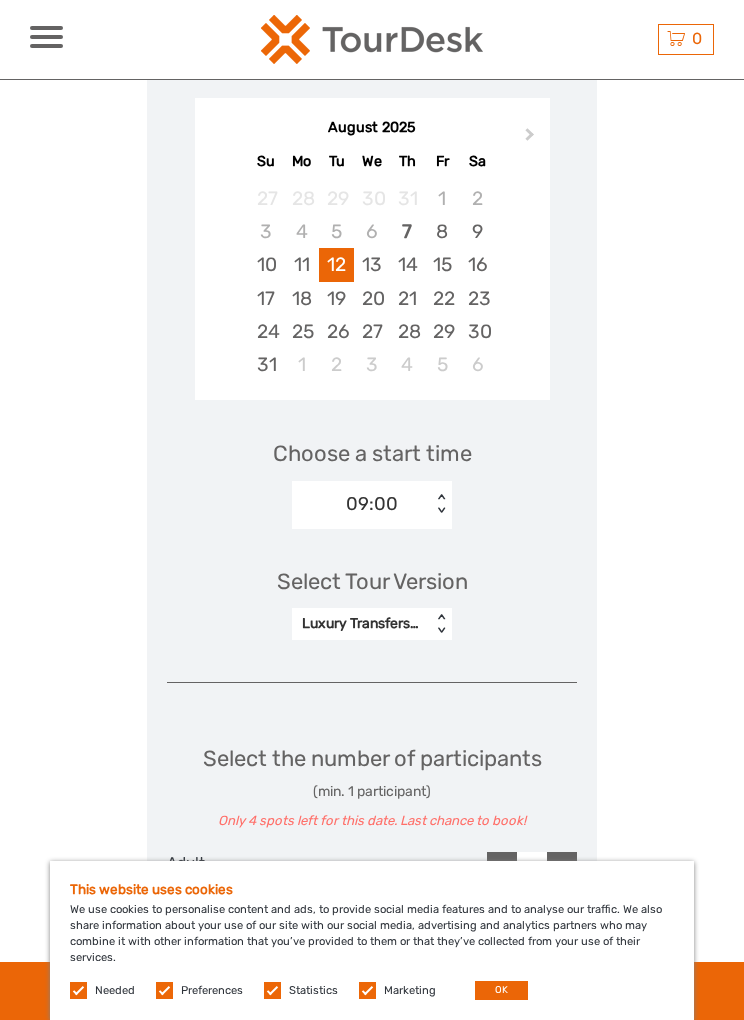 click on "+" at bounding box center (562, 867) 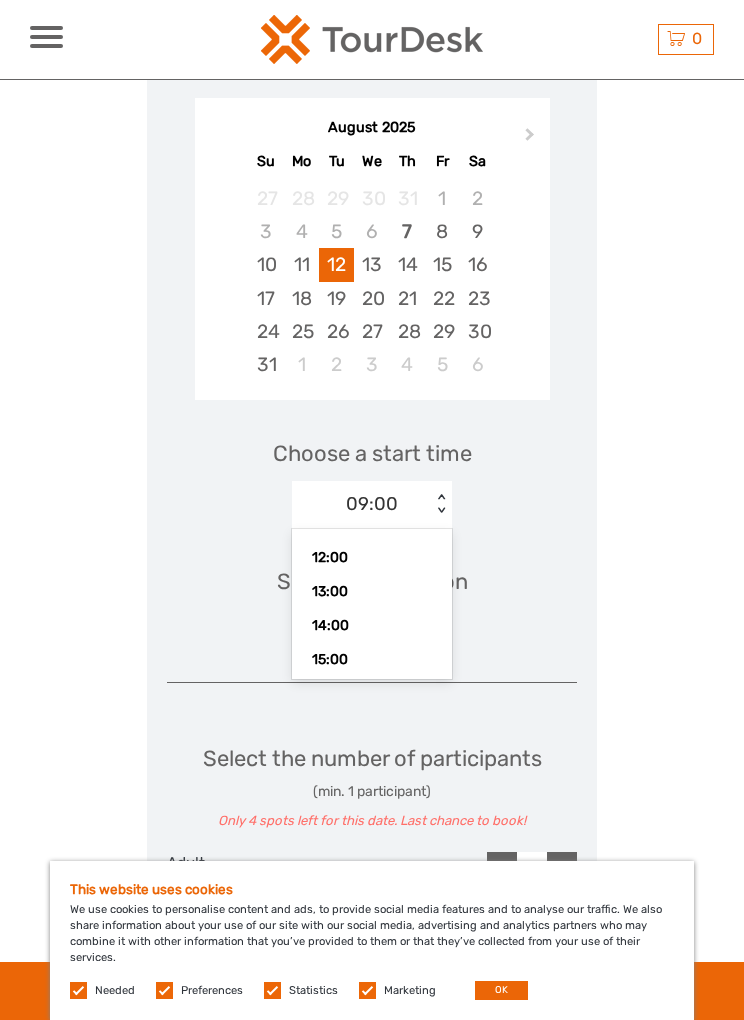 scroll, scrollTop: 115, scrollLeft: 0, axis: vertical 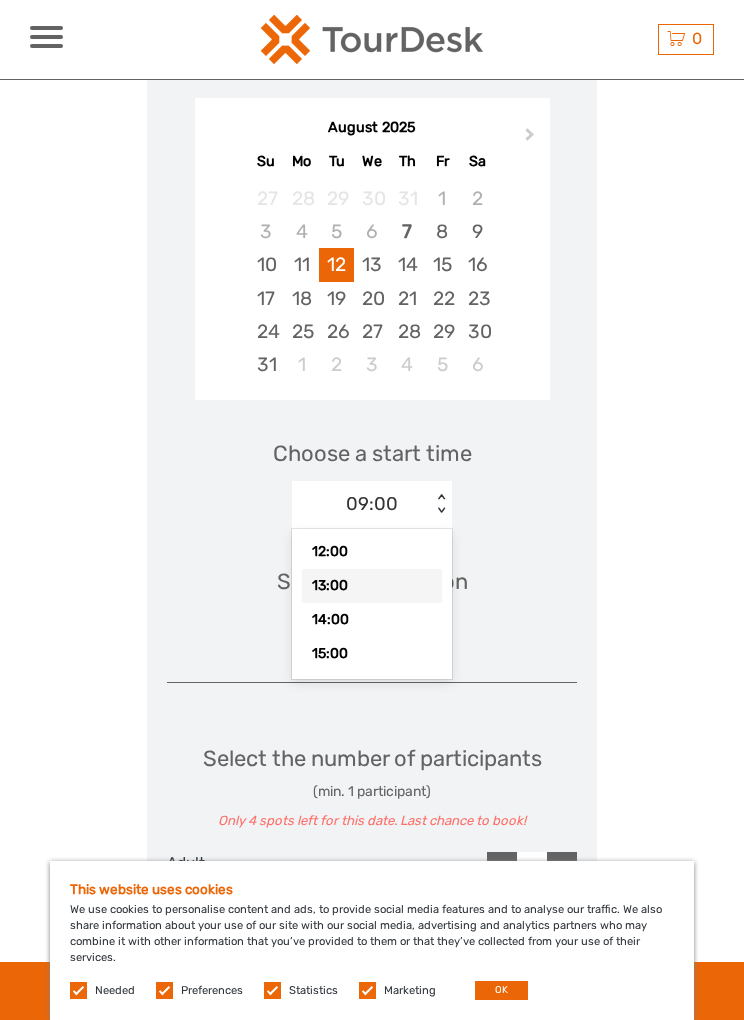 click on "13:00" at bounding box center (372, 586) 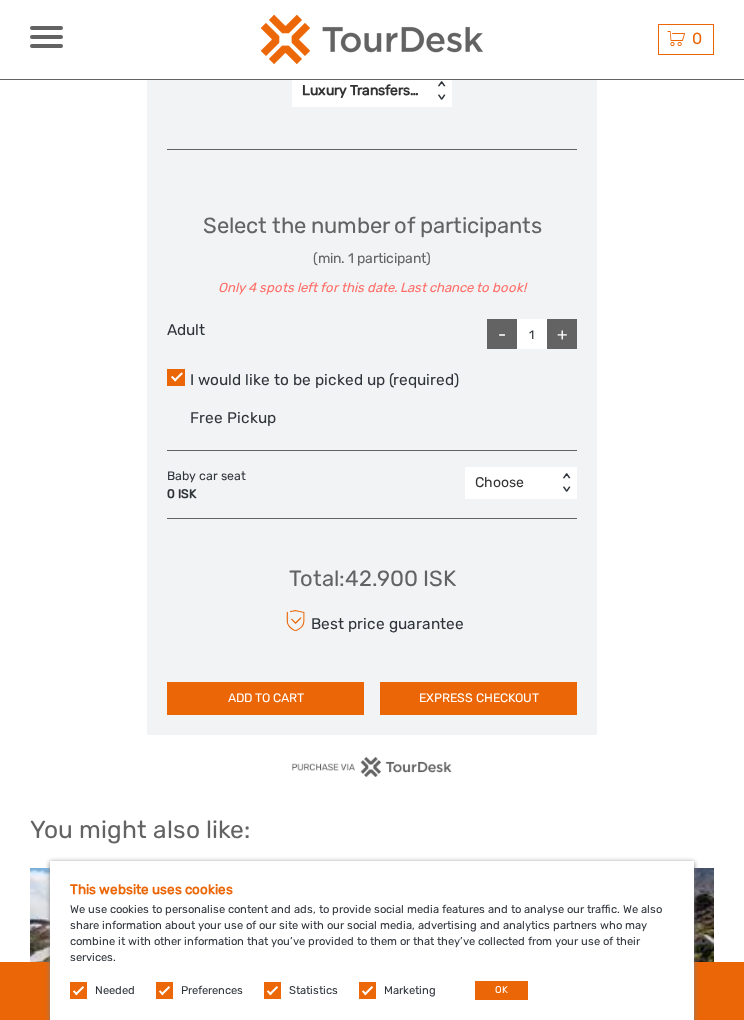scroll, scrollTop: 1917, scrollLeft: 0, axis: vertical 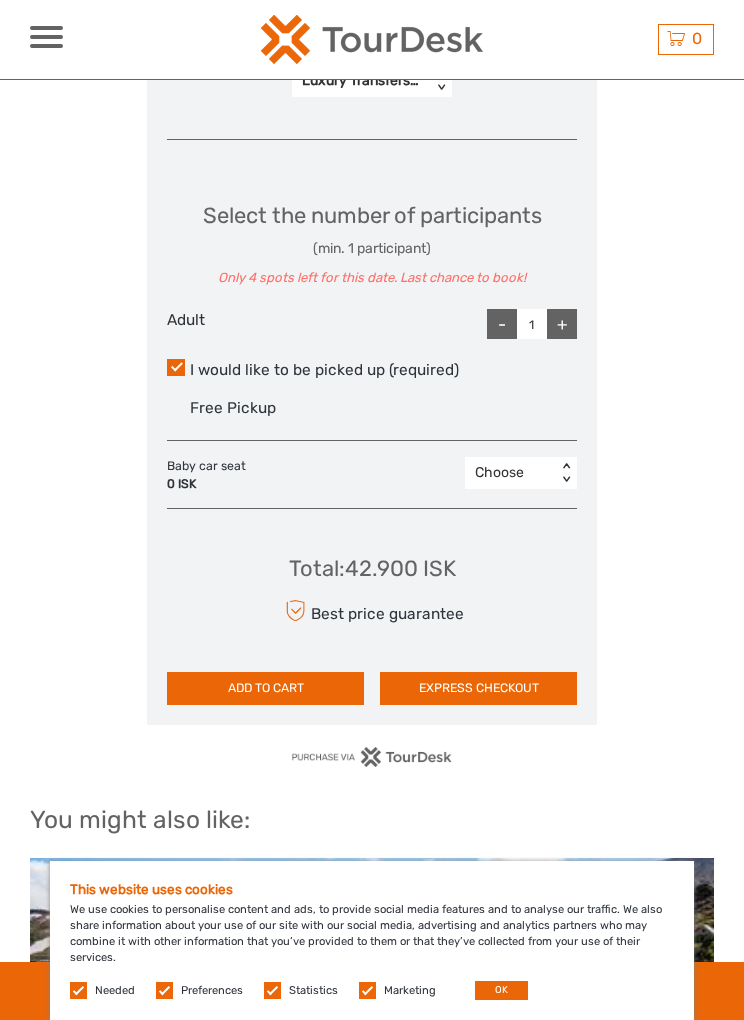 click on "EXPRESS CHECKOUT" at bounding box center [478, 688] 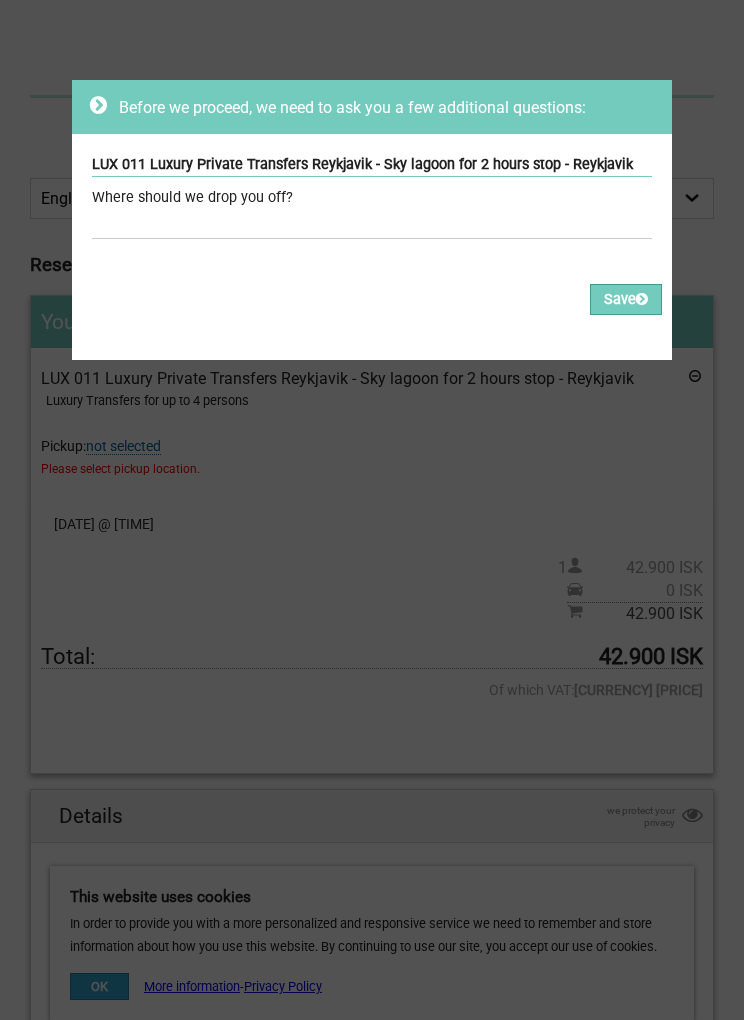 scroll, scrollTop: 0, scrollLeft: 0, axis: both 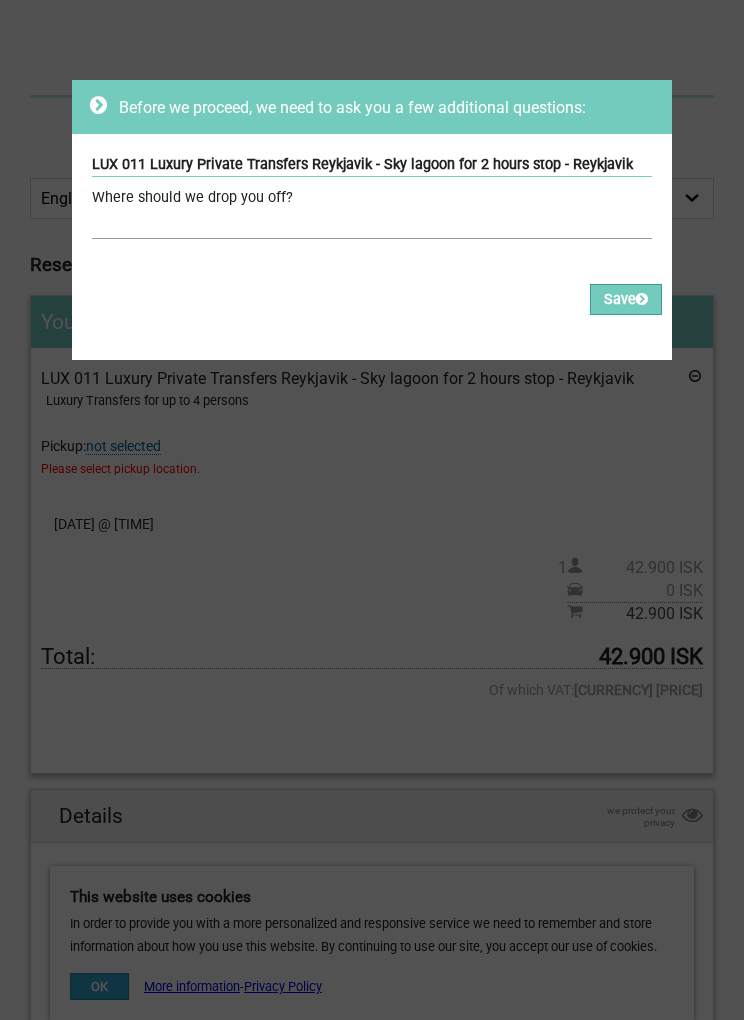 click at bounding box center (372, 224) 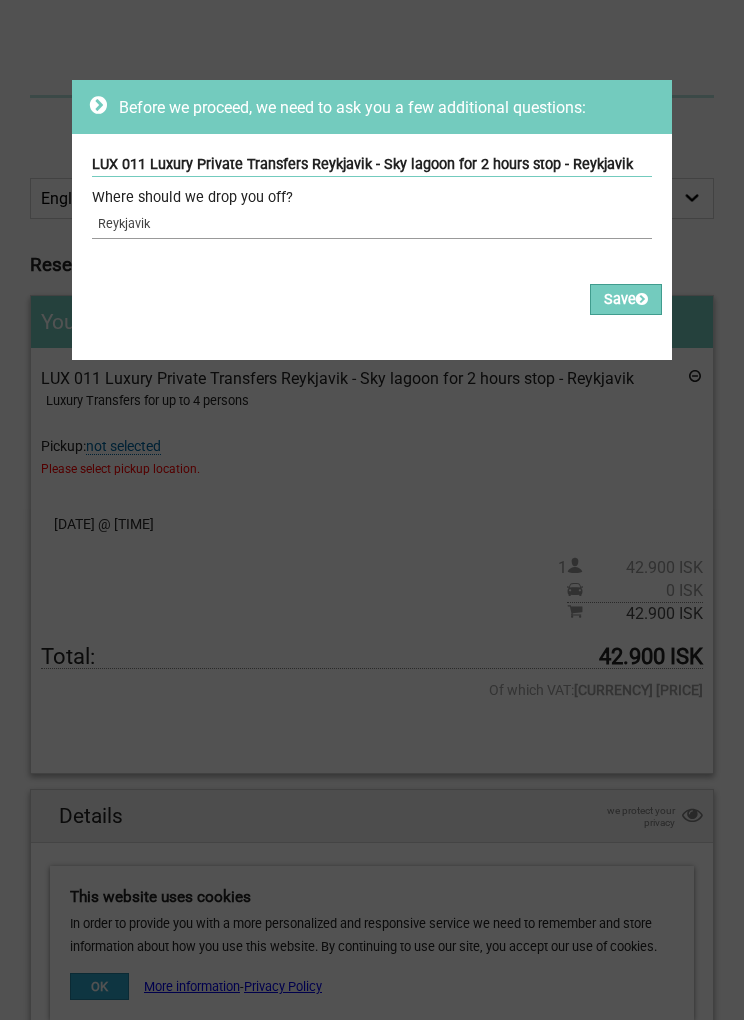 click on "Reykjavik" at bounding box center (372, 224) 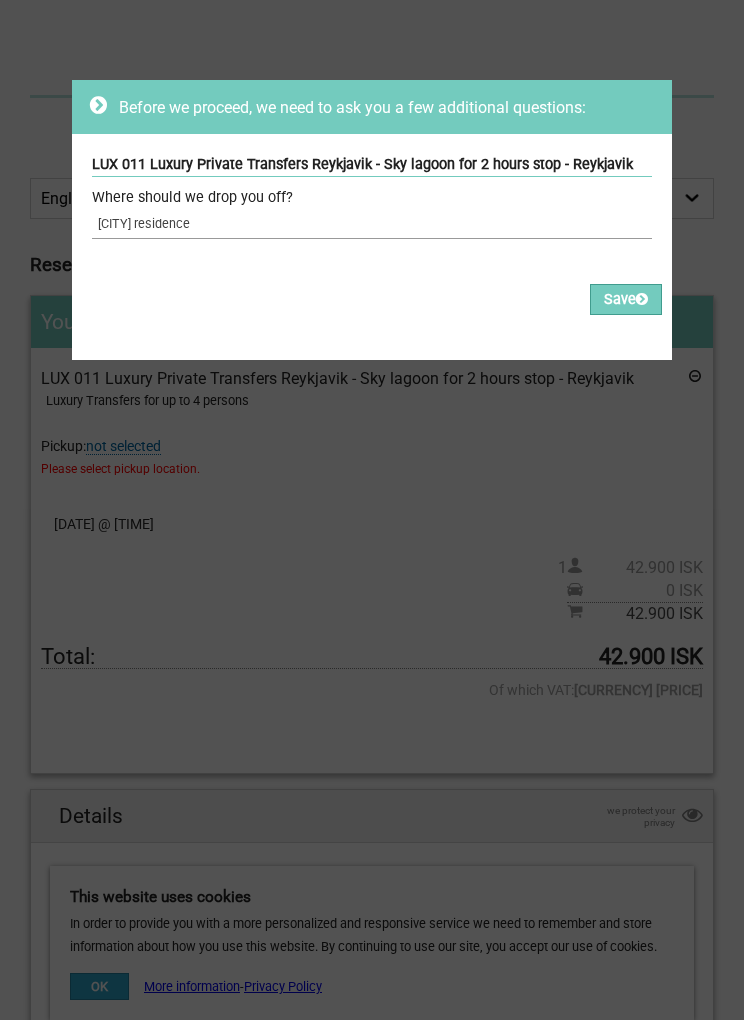 type on "[CITY] residence" 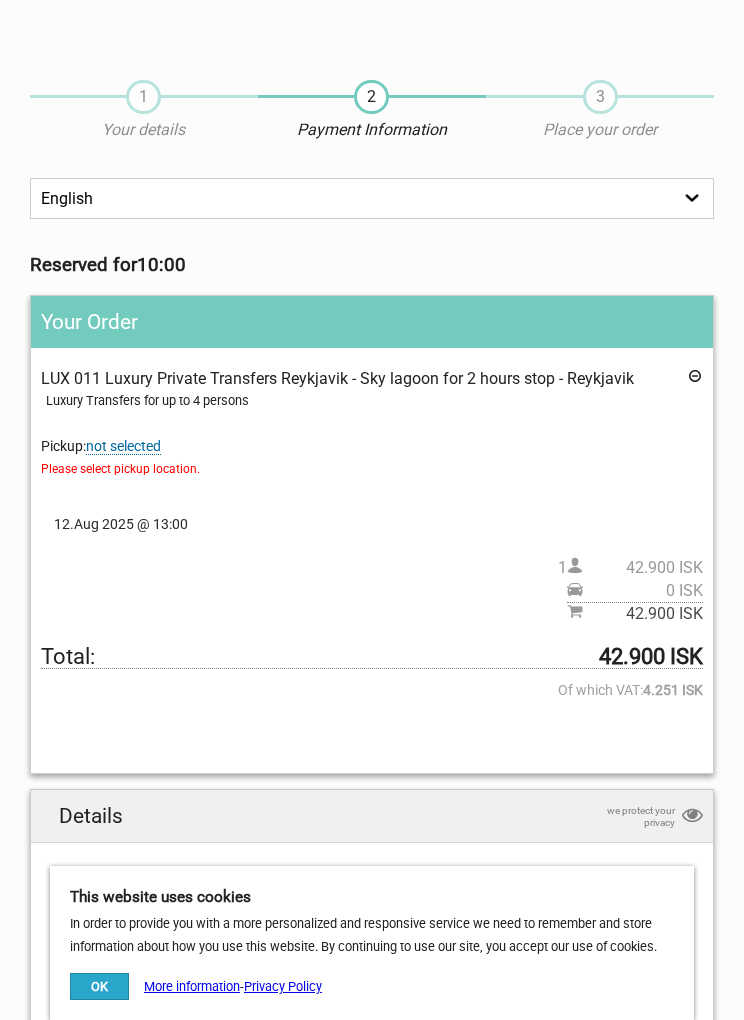 scroll, scrollTop: 0, scrollLeft: 0, axis: both 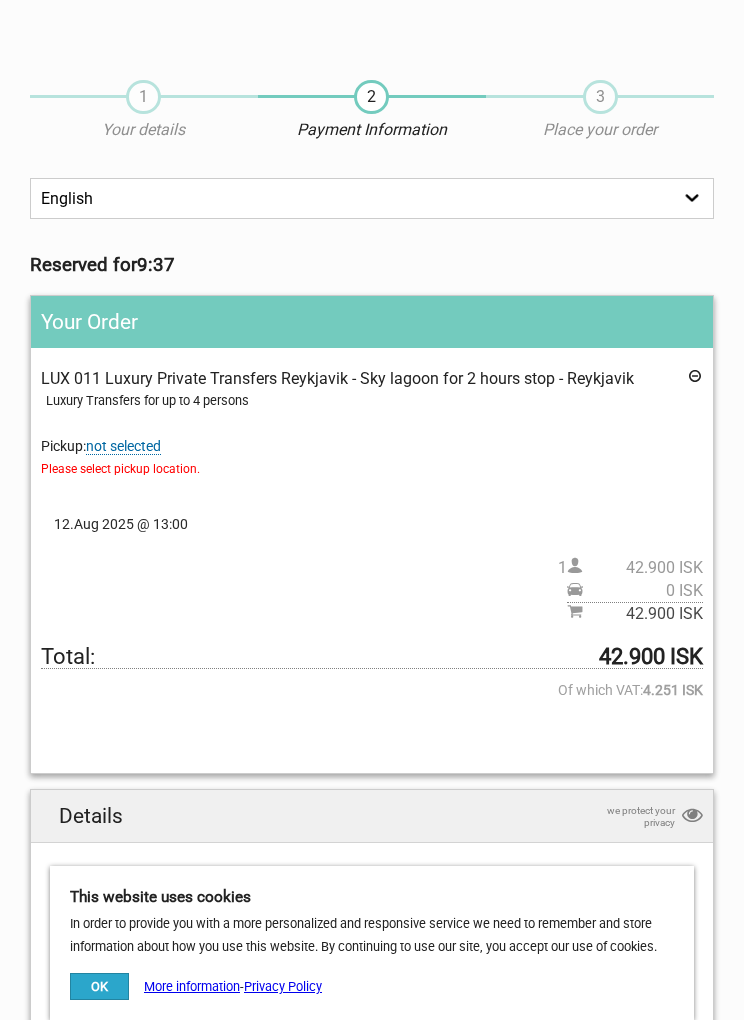 click on "Please select pickup location." at bounding box center [372, 469] 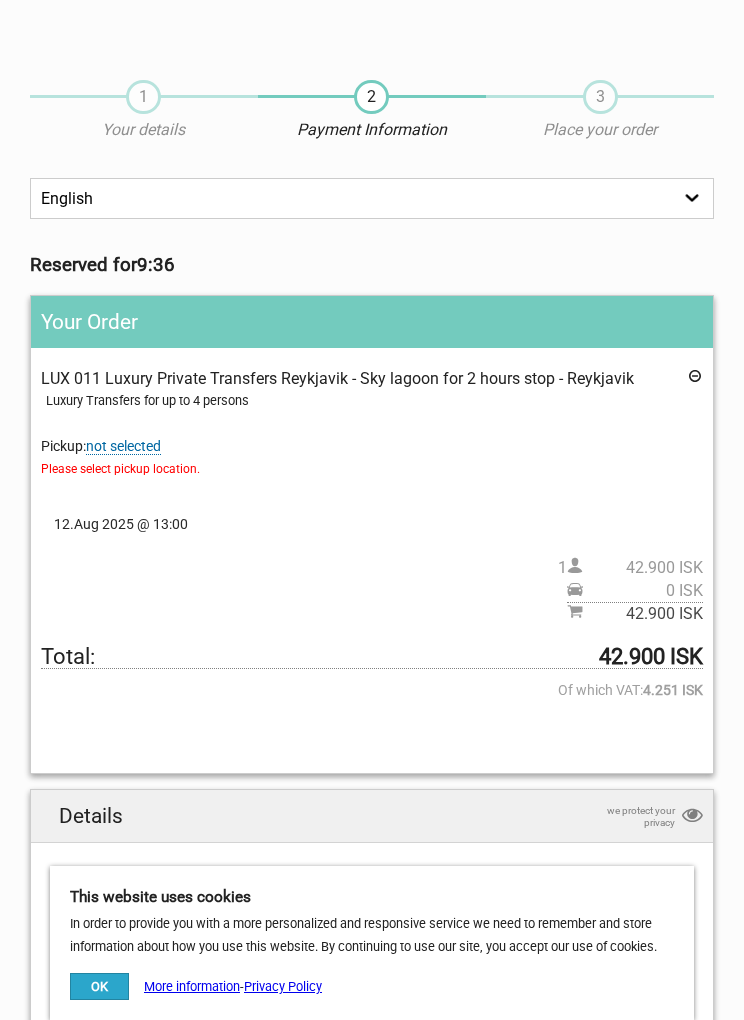 click on "not selected" at bounding box center [123, 446] 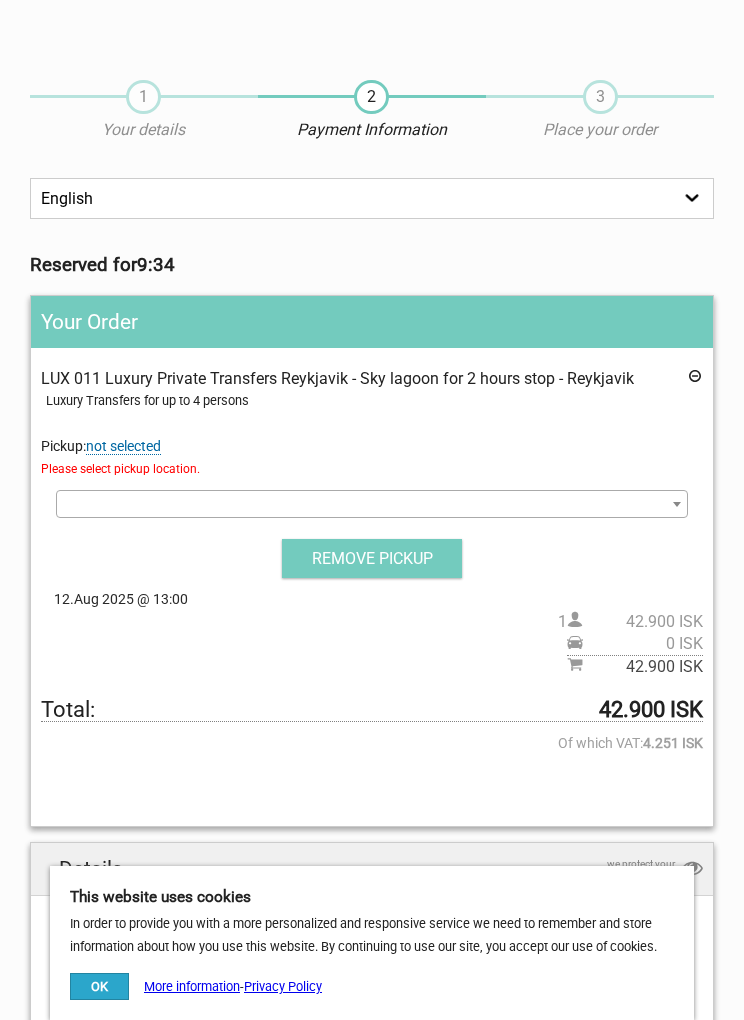 click at bounding box center (372, 504) 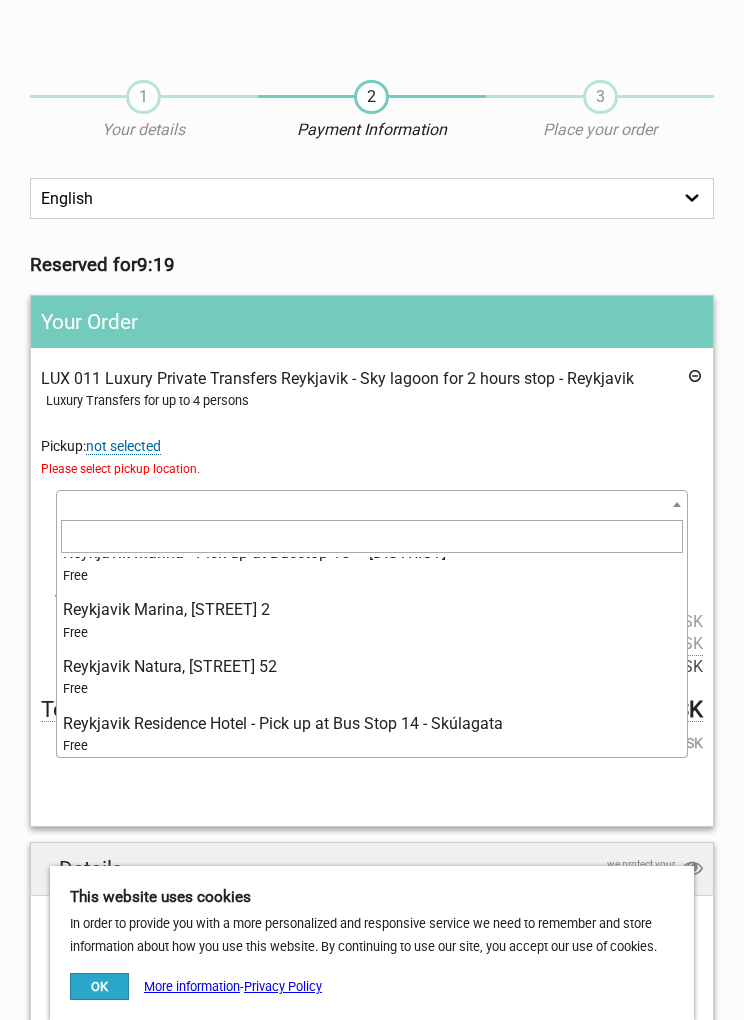 scroll, scrollTop: 10907, scrollLeft: 0, axis: vertical 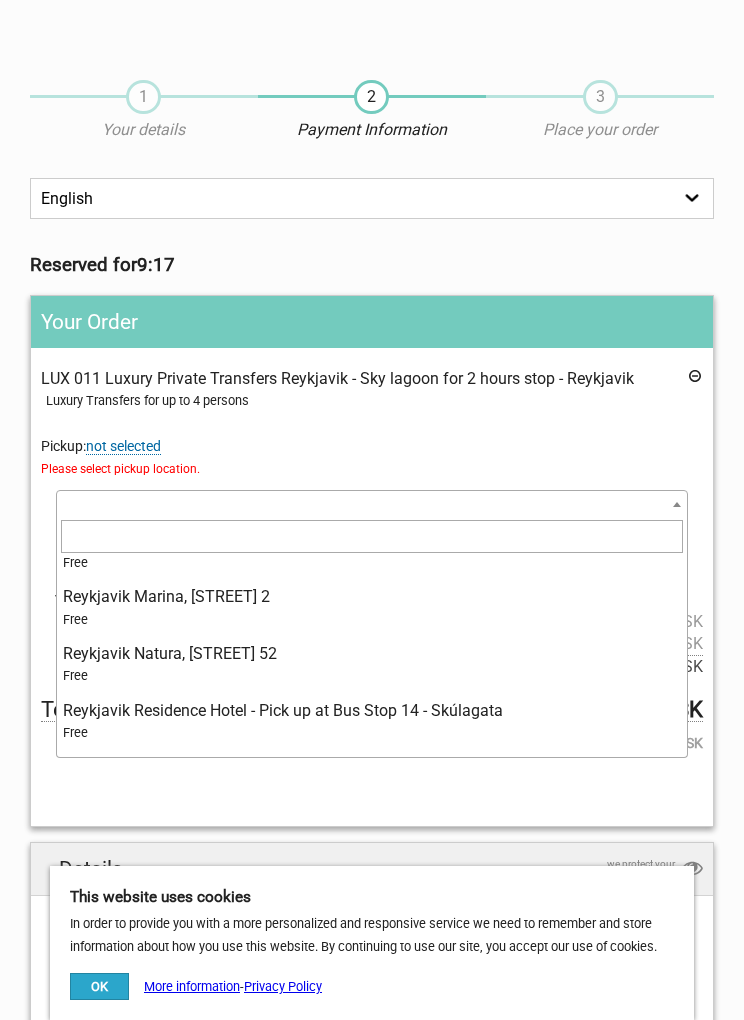 select on "338834" 